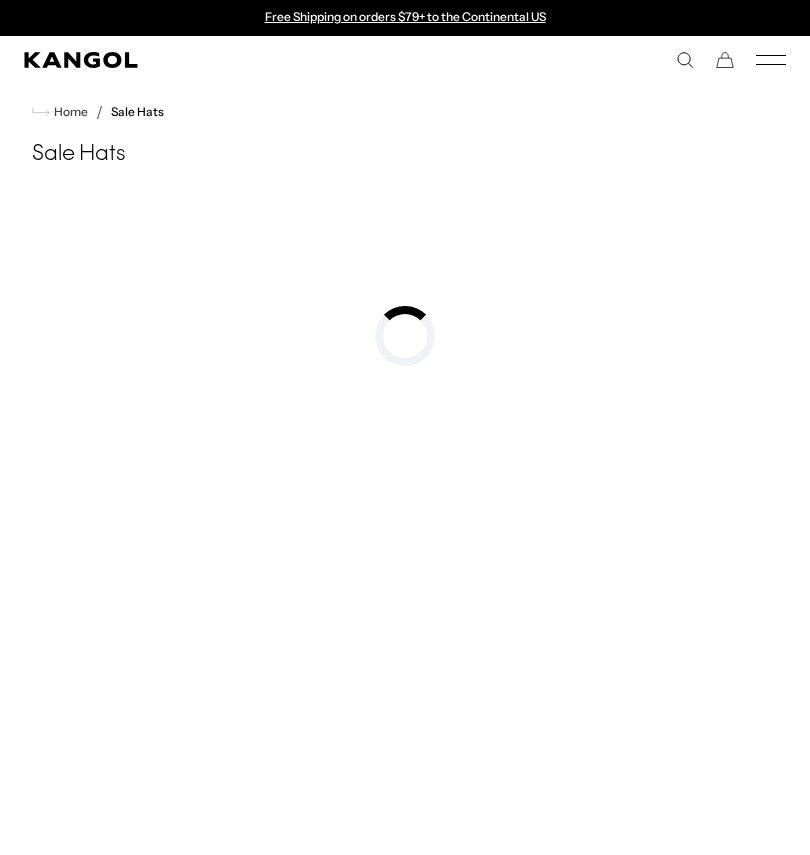 scroll, scrollTop: 0, scrollLeft: 0, axis: both 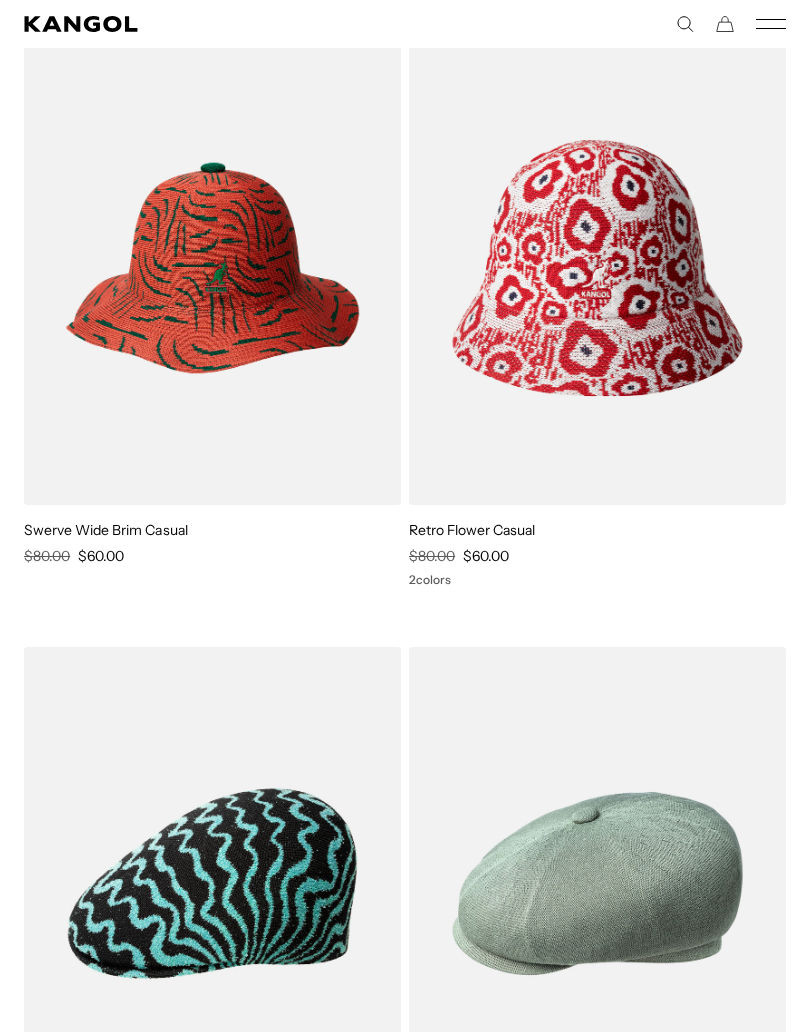 click at bounding box center [212, 267] 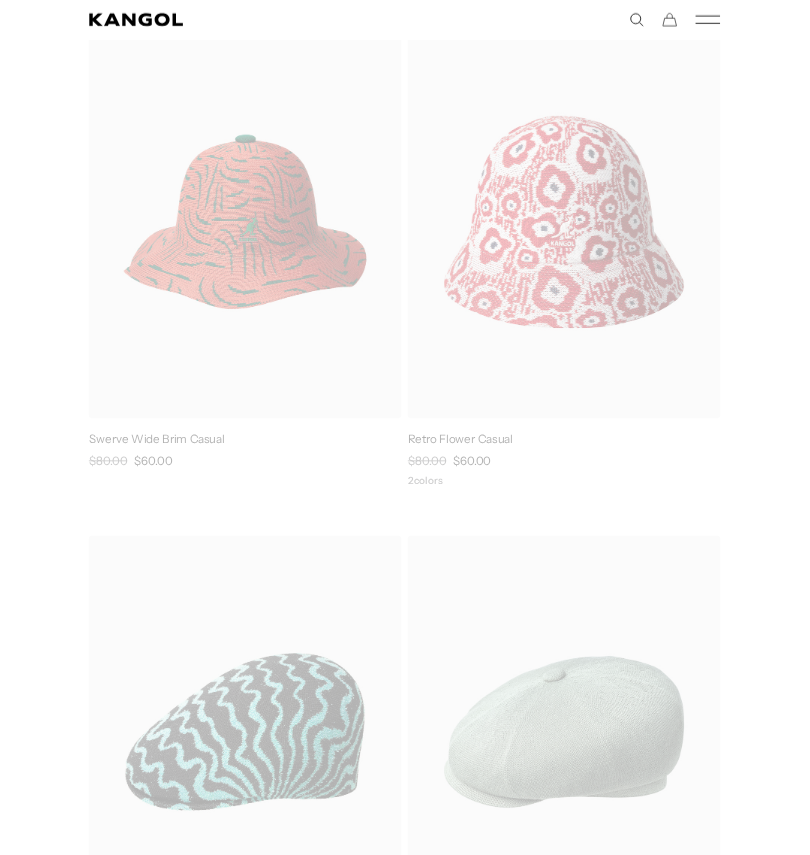 scroll, scrollTop: 0, scrollLeft: 0, axis: both 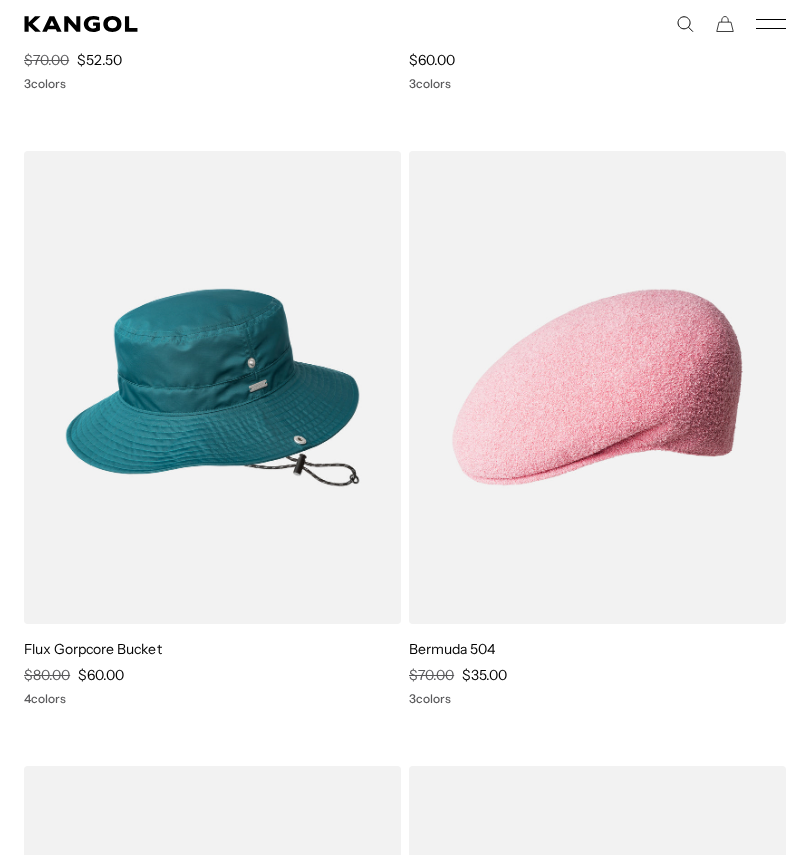 click at bounding box center [0, 0] 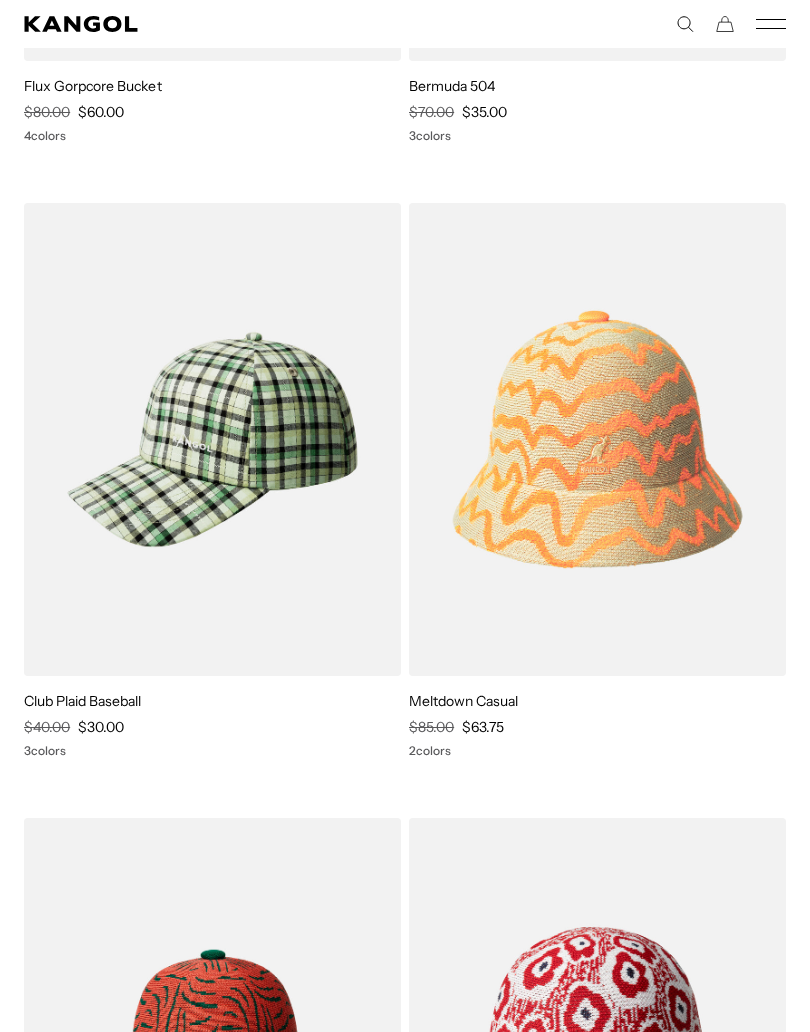 scroll, scrollTop: 12364, scrollLeft: 0, axis: vertical 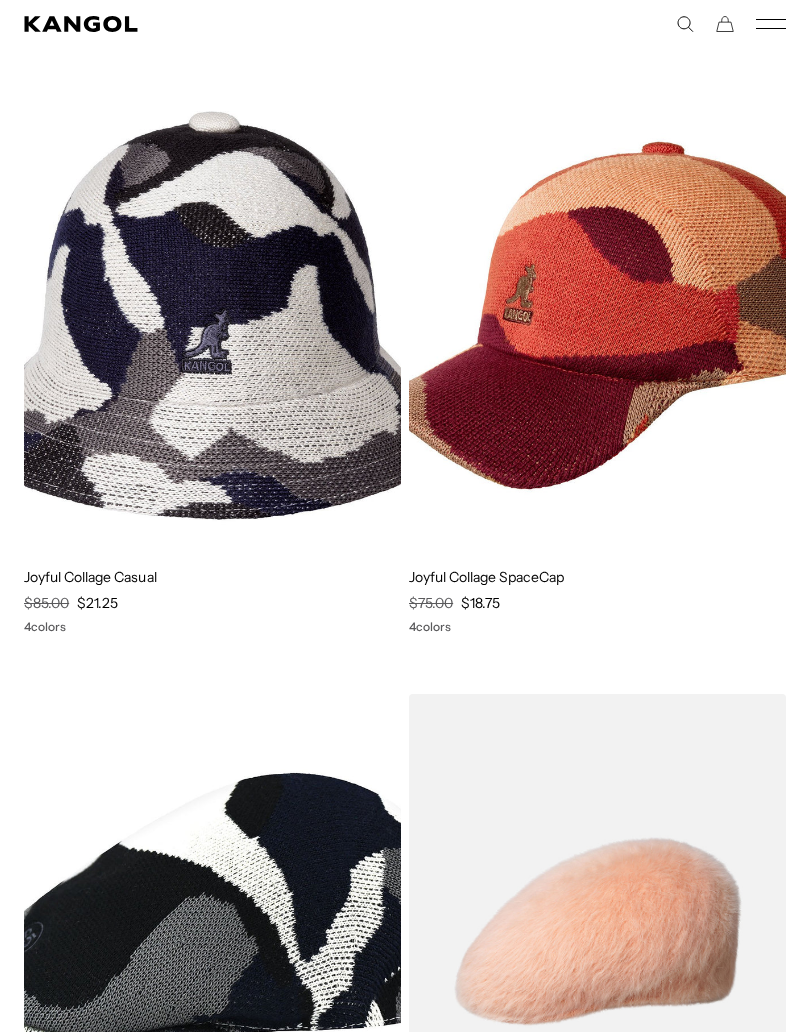 click at bounding box center (0, 0) 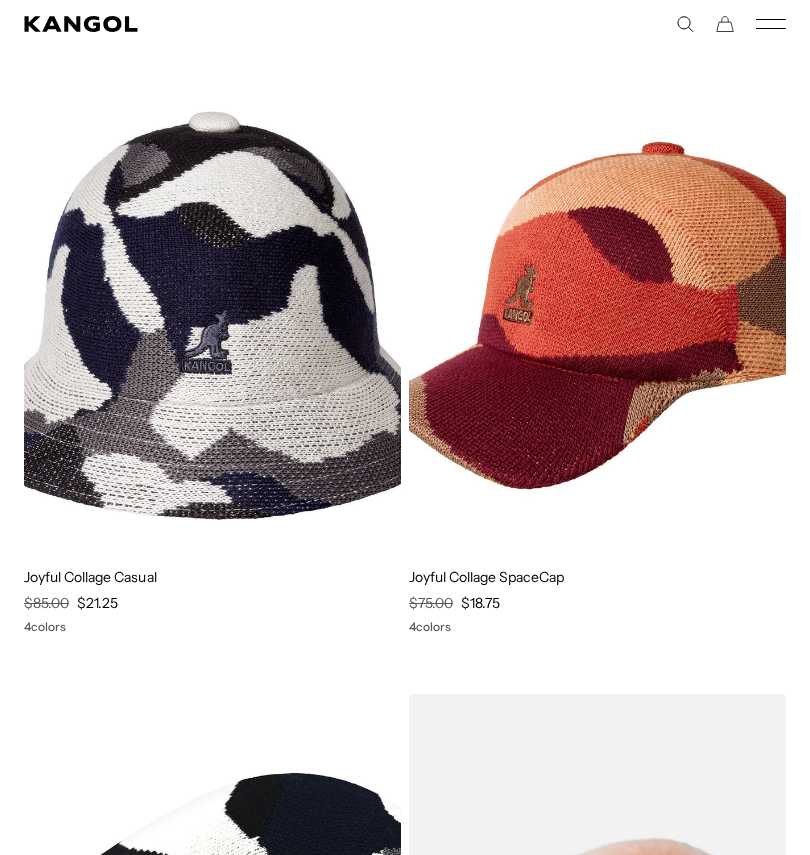 scroll, scrollTop: 0, scrollLeft: 0, axis: both 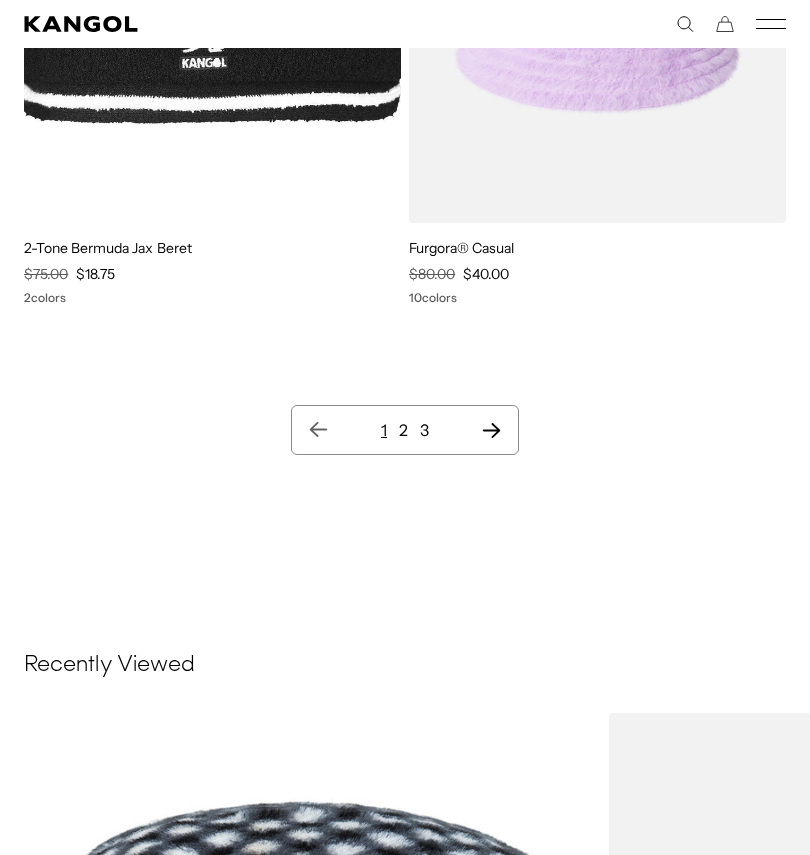 click 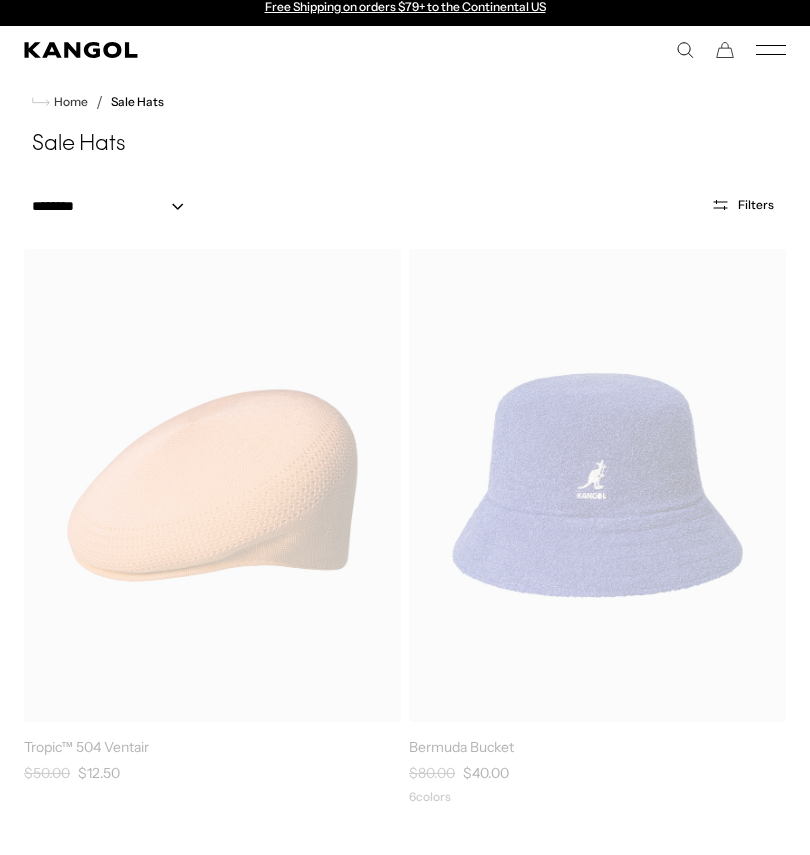 scroll, scrollTop: 0, scrollLeft: 0, axis: both 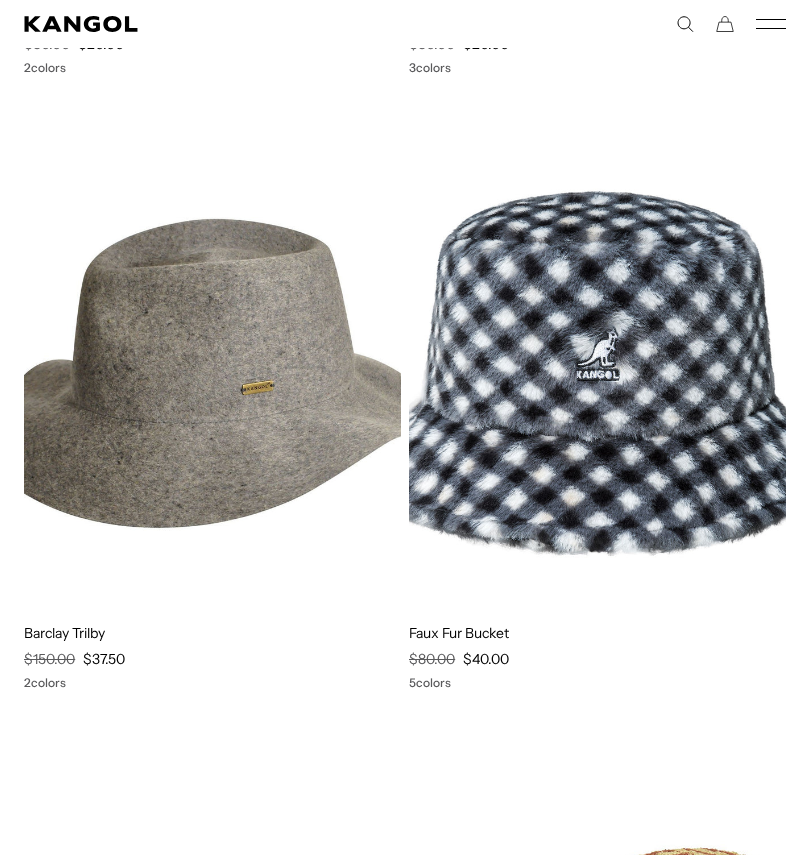 click at bounding box center (0, 0) 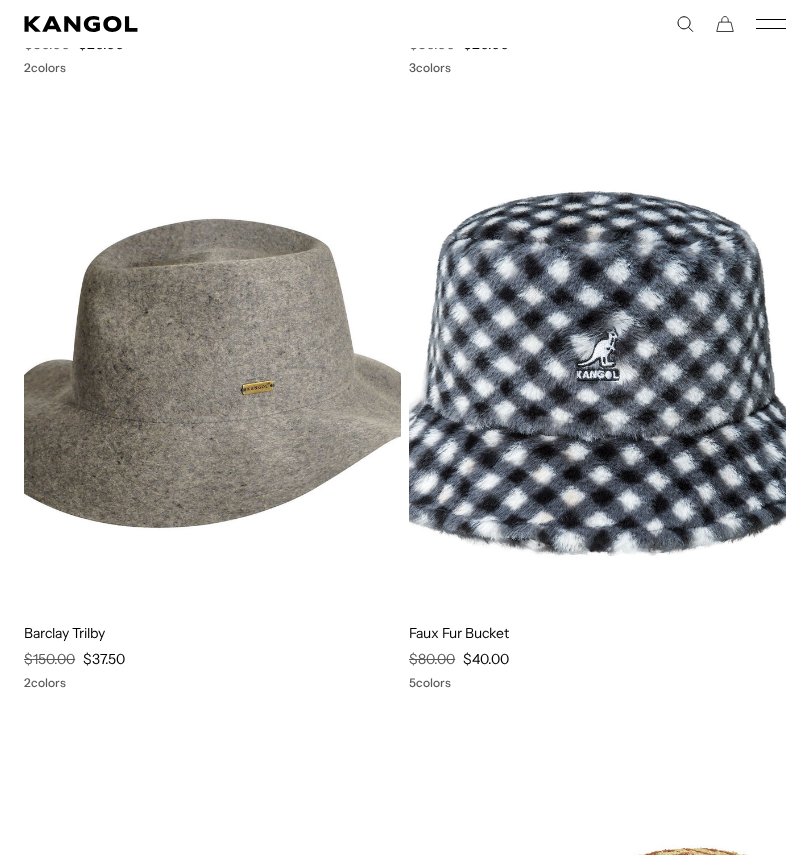scroll, scrollTop: 0, scrollLeft: 412, axis: horizontal 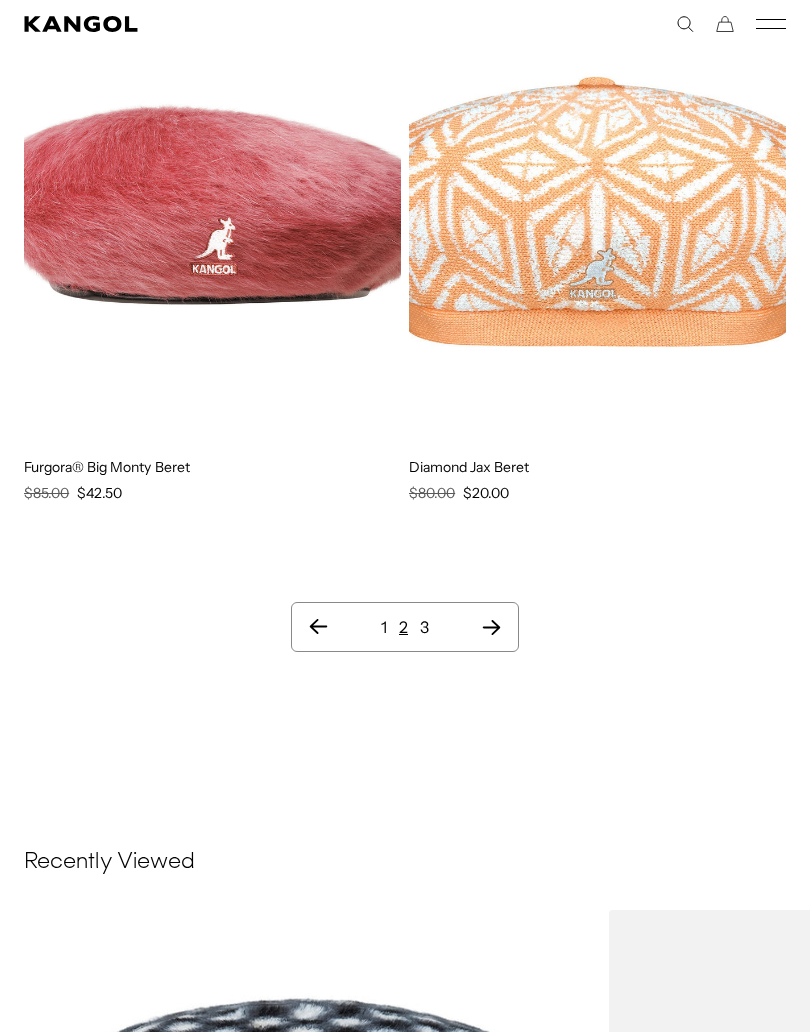 click 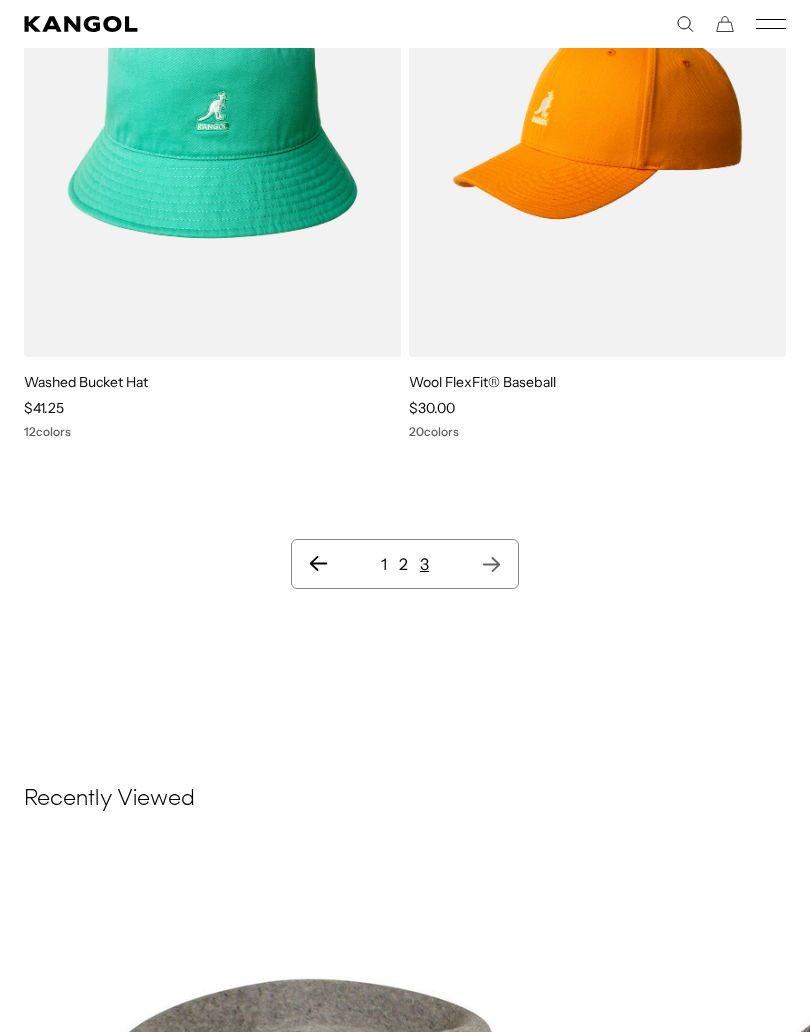 click on "1" at bounding box center (384, 564) 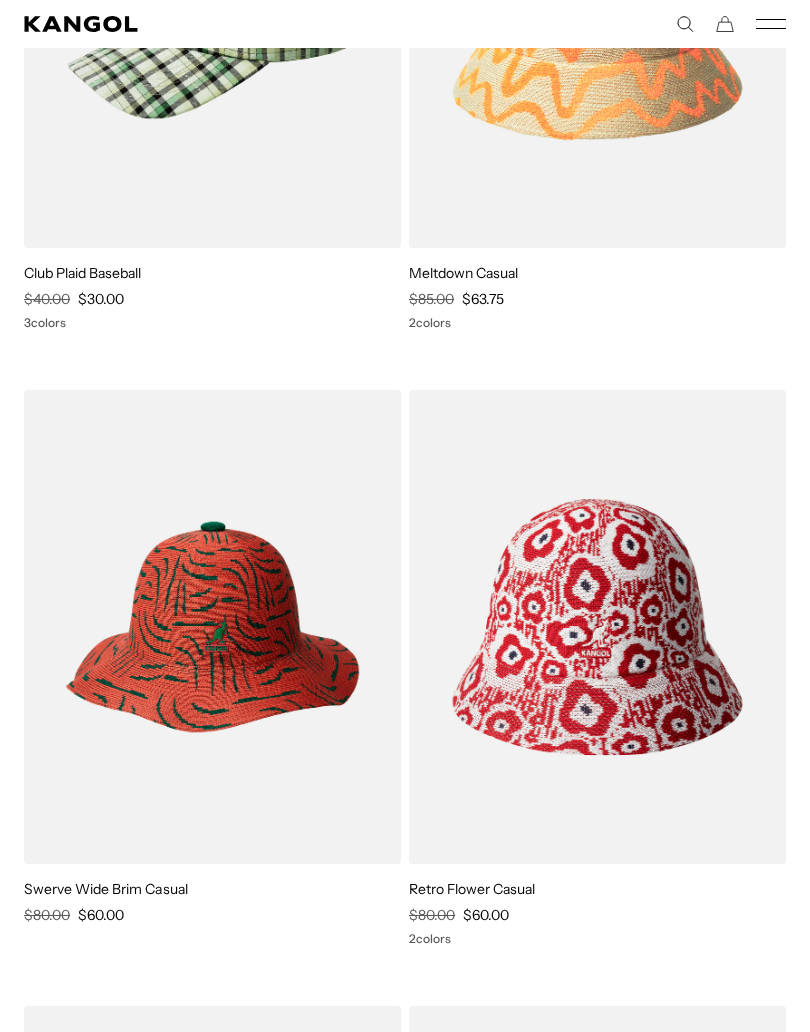 scroll, scrollTop: 0, scrollLeft: 412, axis: horizontal 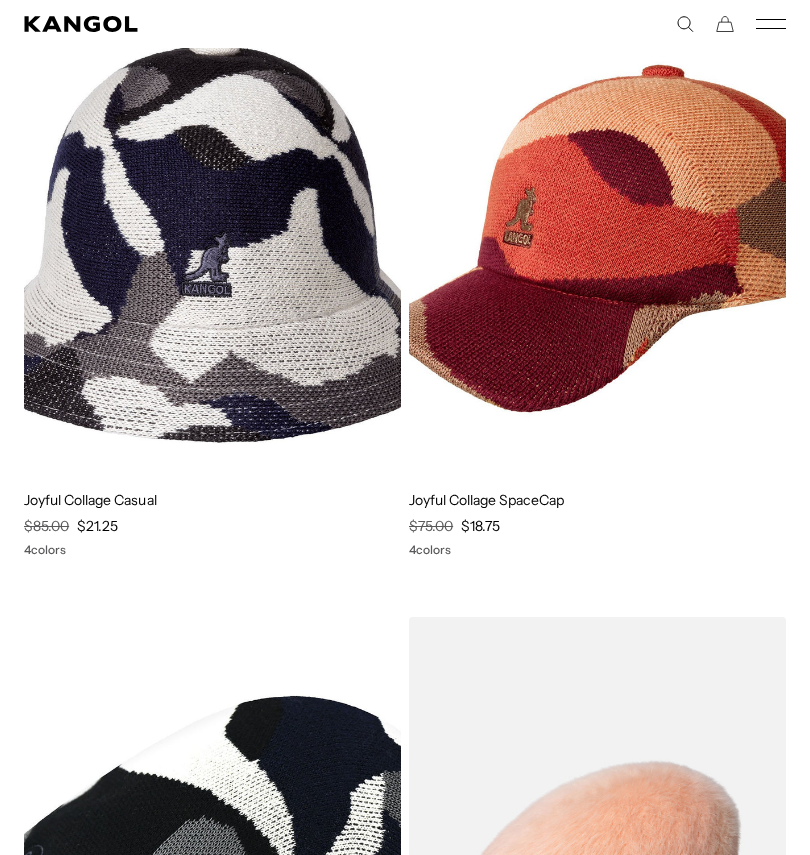 click at bounding box center [0, 0] 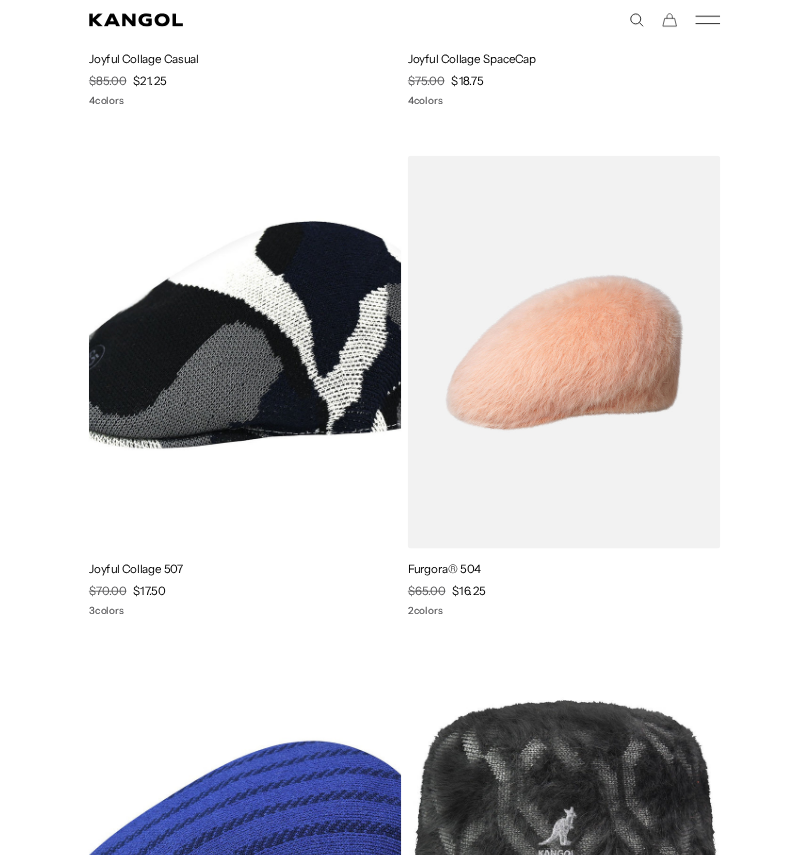 scroll, scrollTop: 27744, scrollLeft: 0, axis: vertical 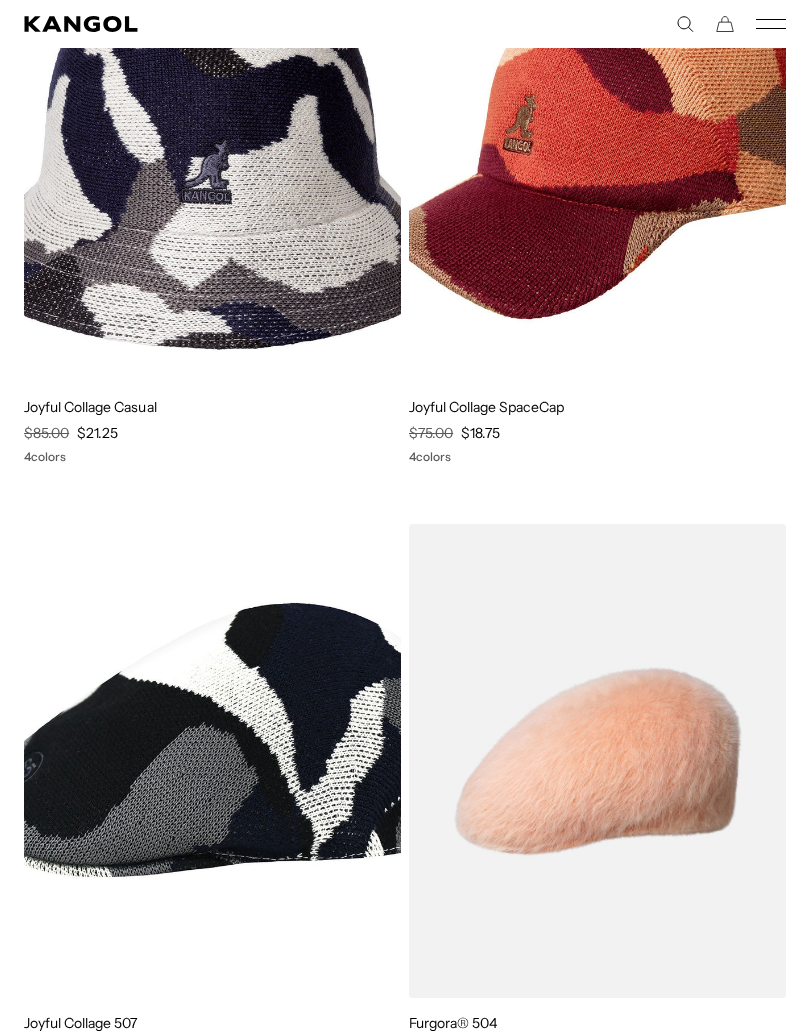 click at bounding box center [0, 0] 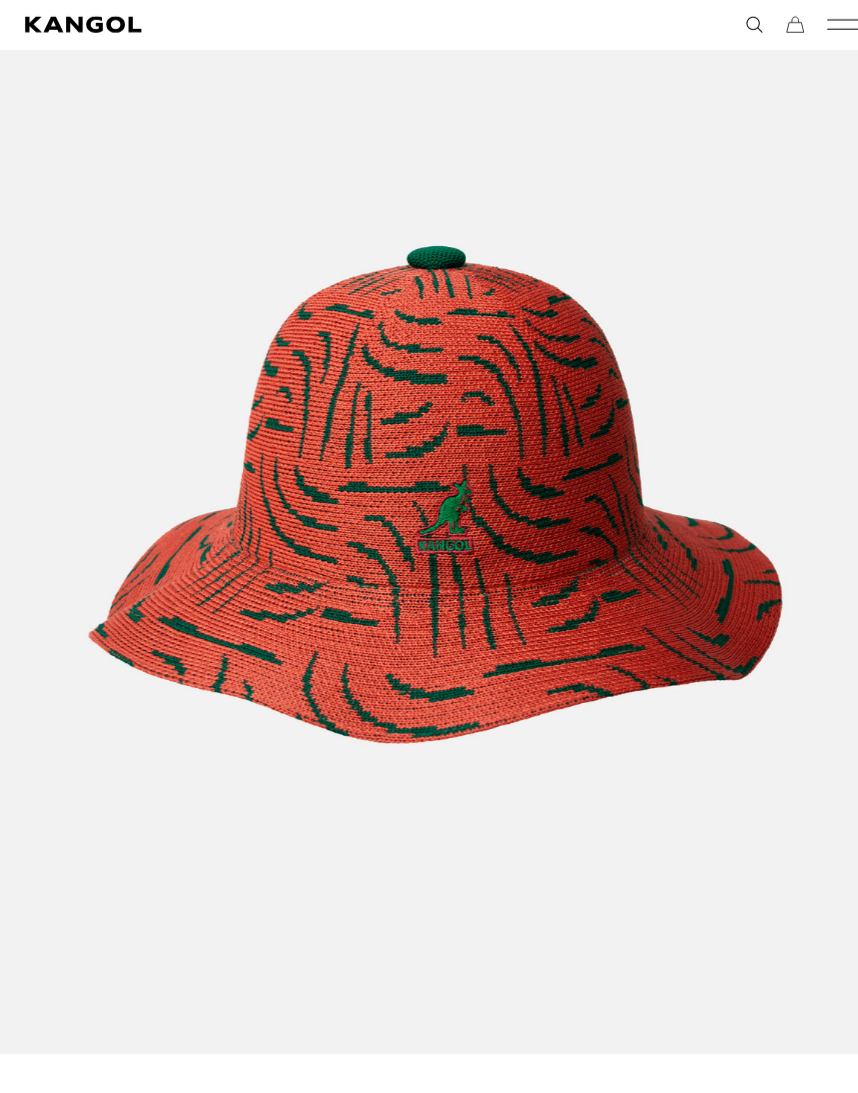scroll, scrollTop: 254, scrollLeft: 0, axis: vertical 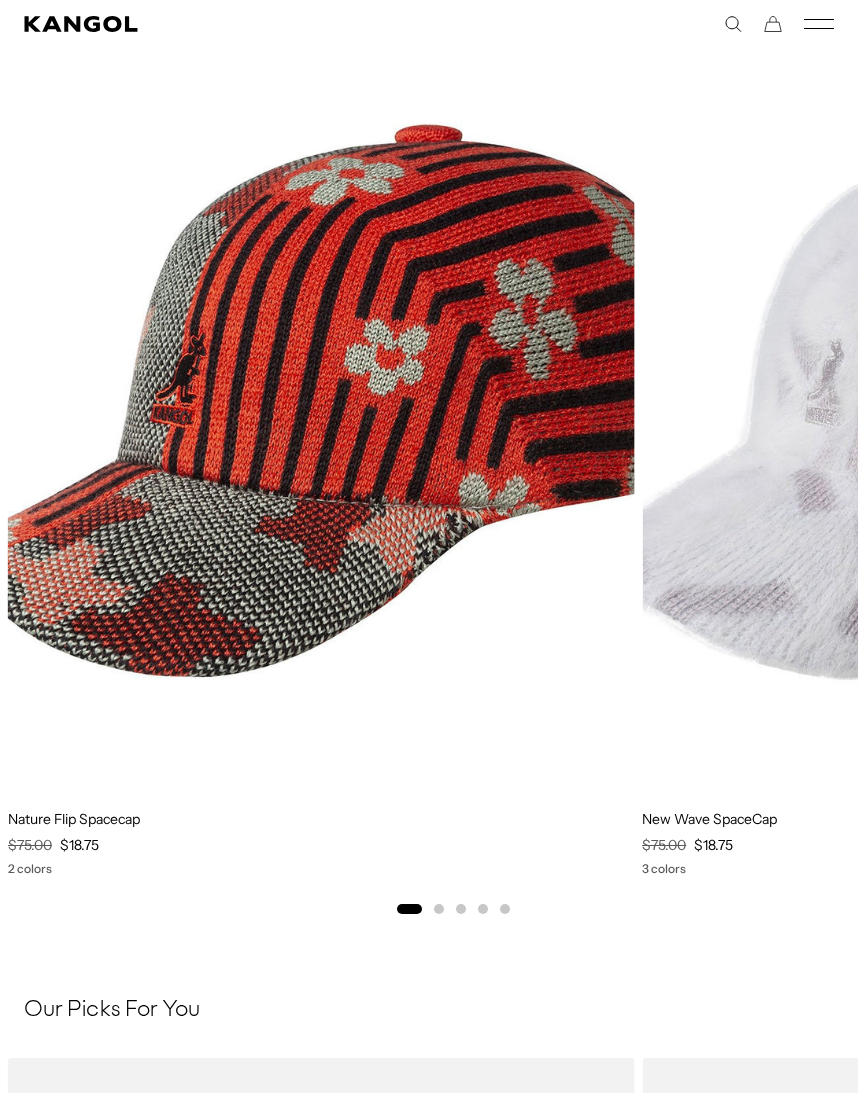 click at bounding box center (0, 0) 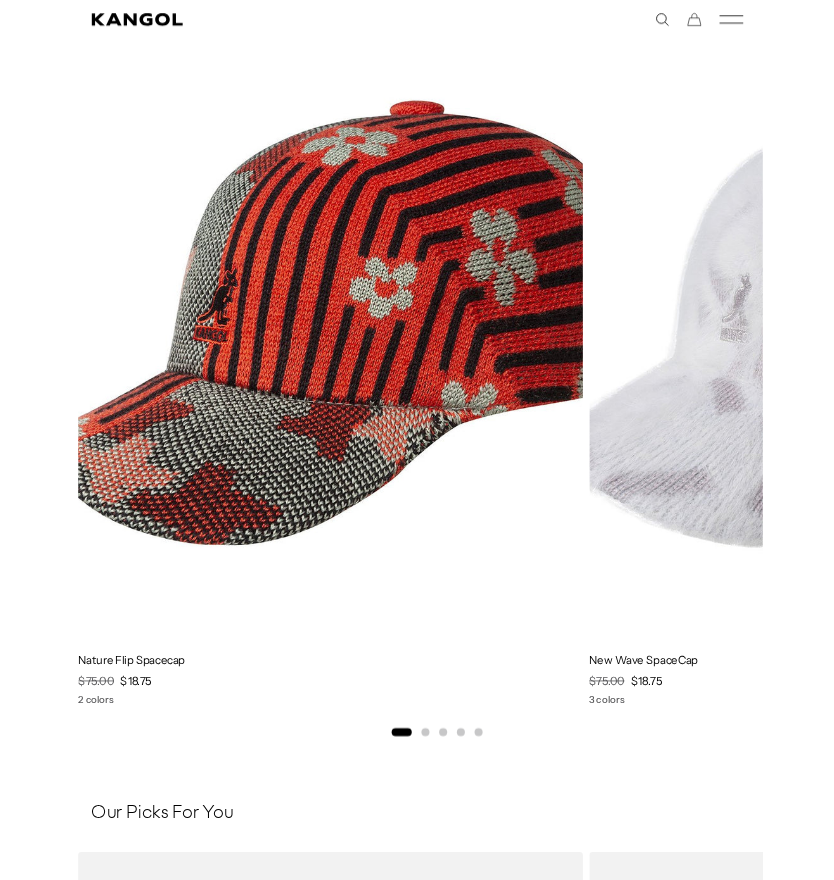 scroll, scrollTop: 0, scrollLeft: 0, axis: both 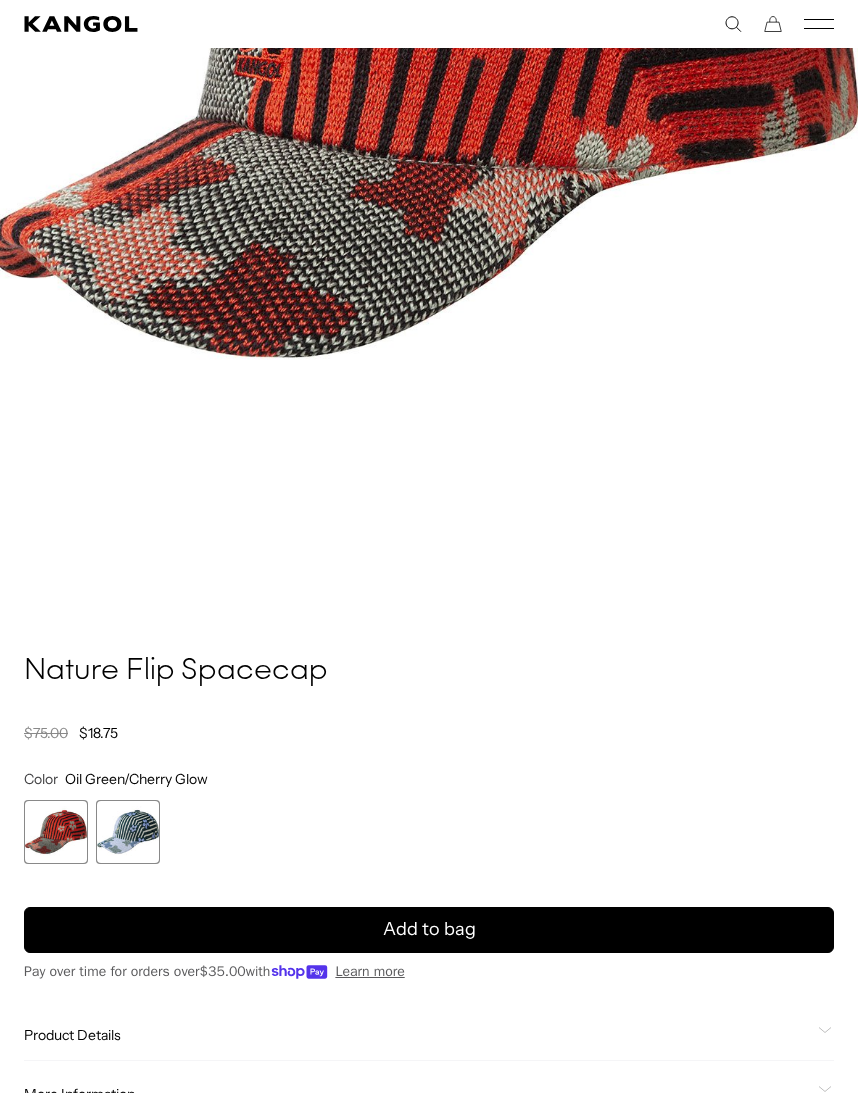 click at bounding box center [128, 832] 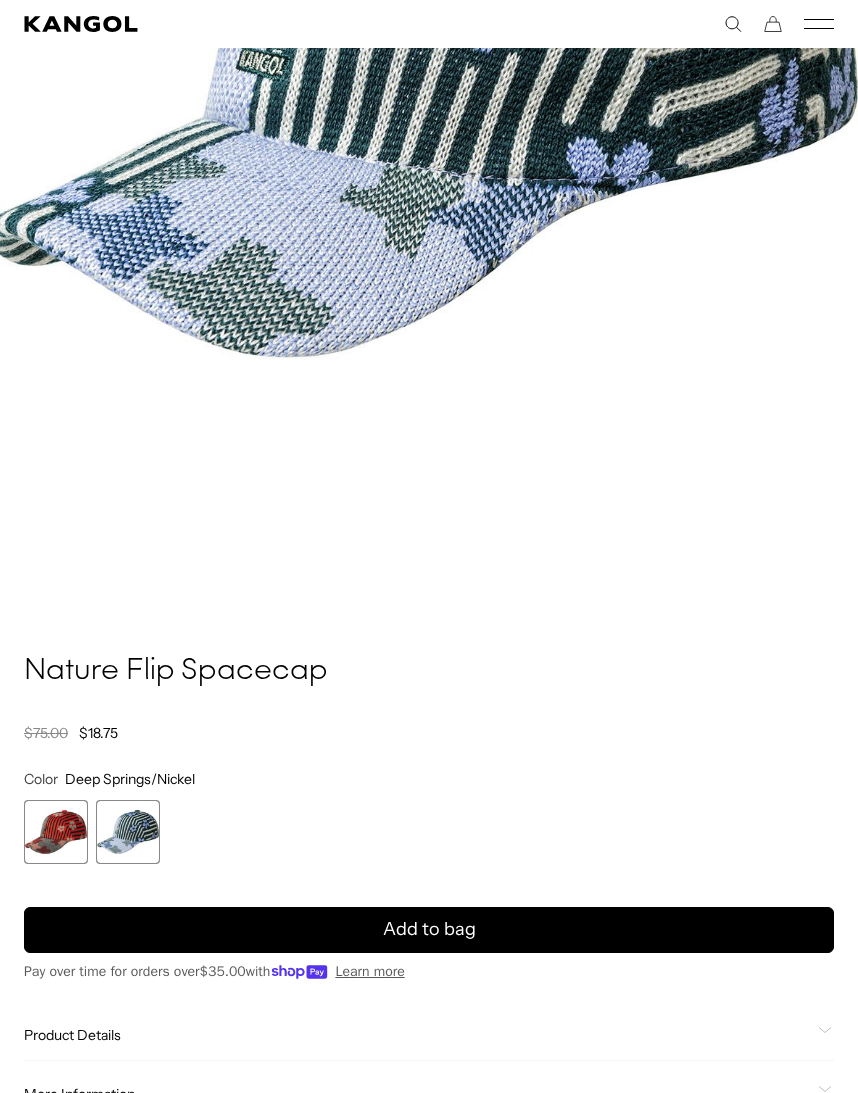 scroll, scrollTop: 0, scrollLeft: 0, axis: both 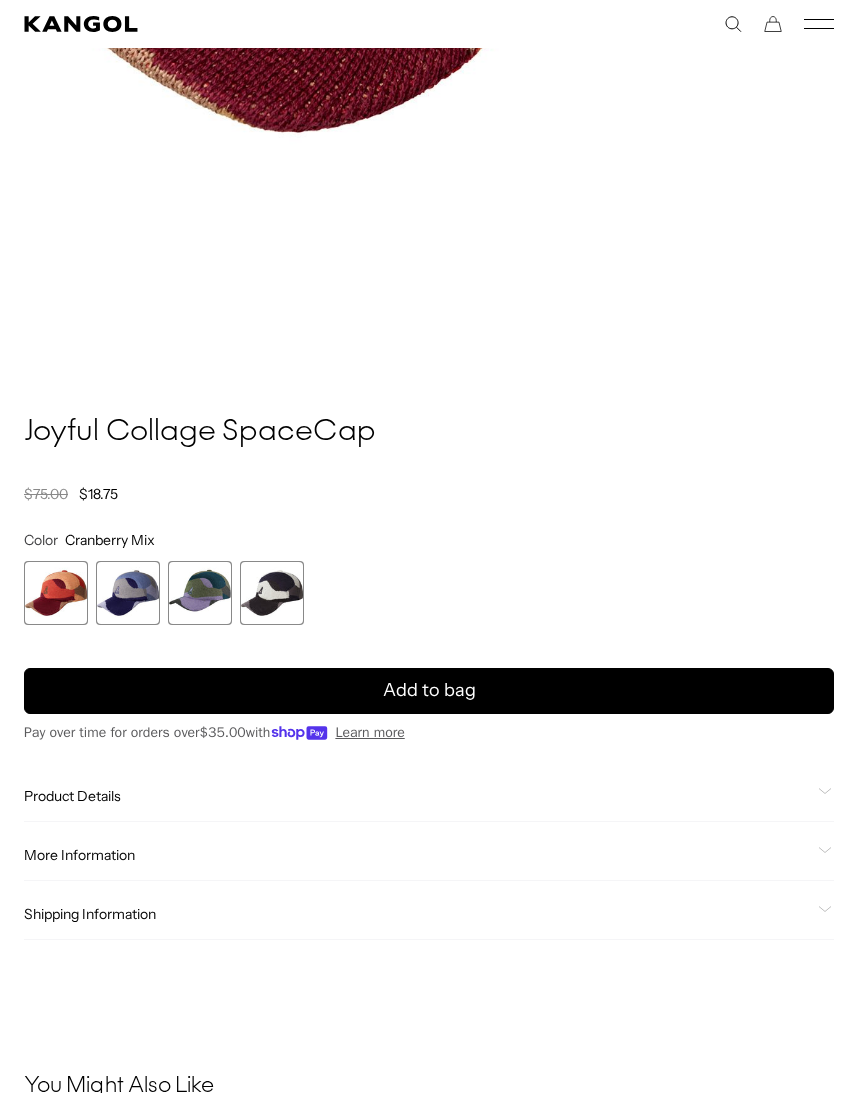 click on "Product Details" 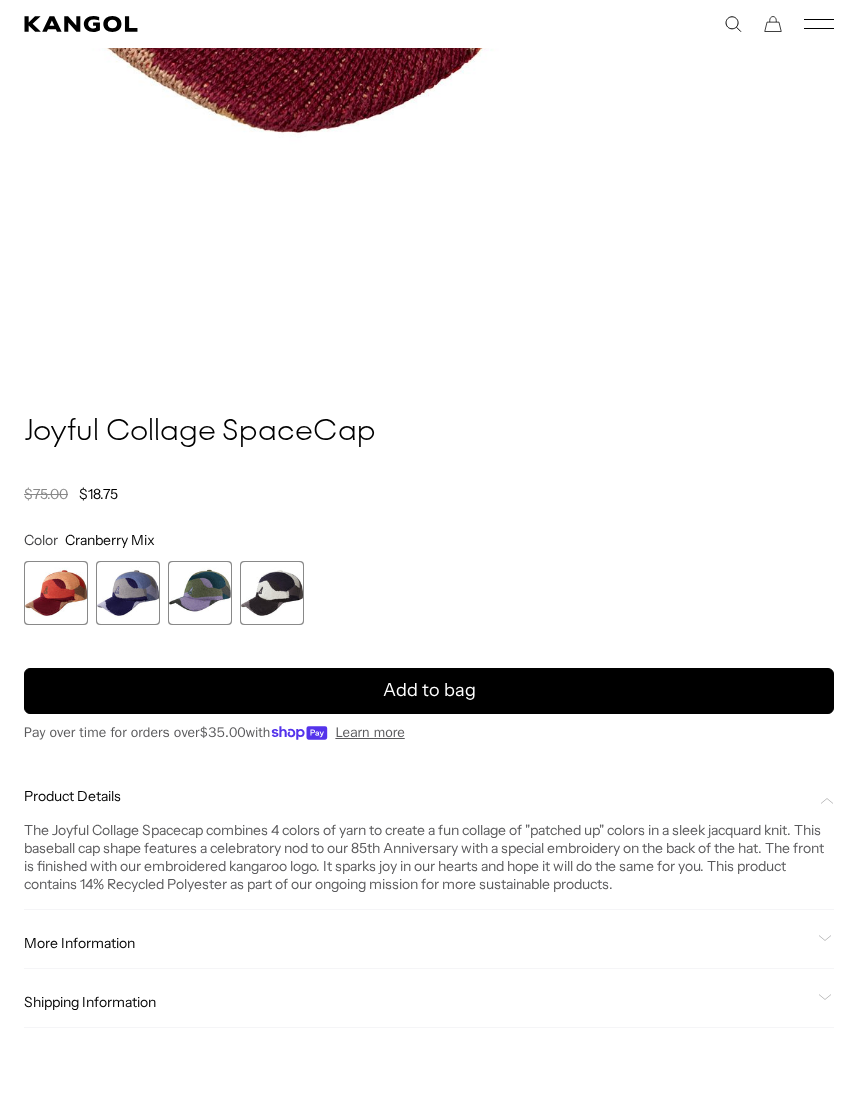 scroll, scrollTop: 0, scrollLeft: 412, axis: horizontal 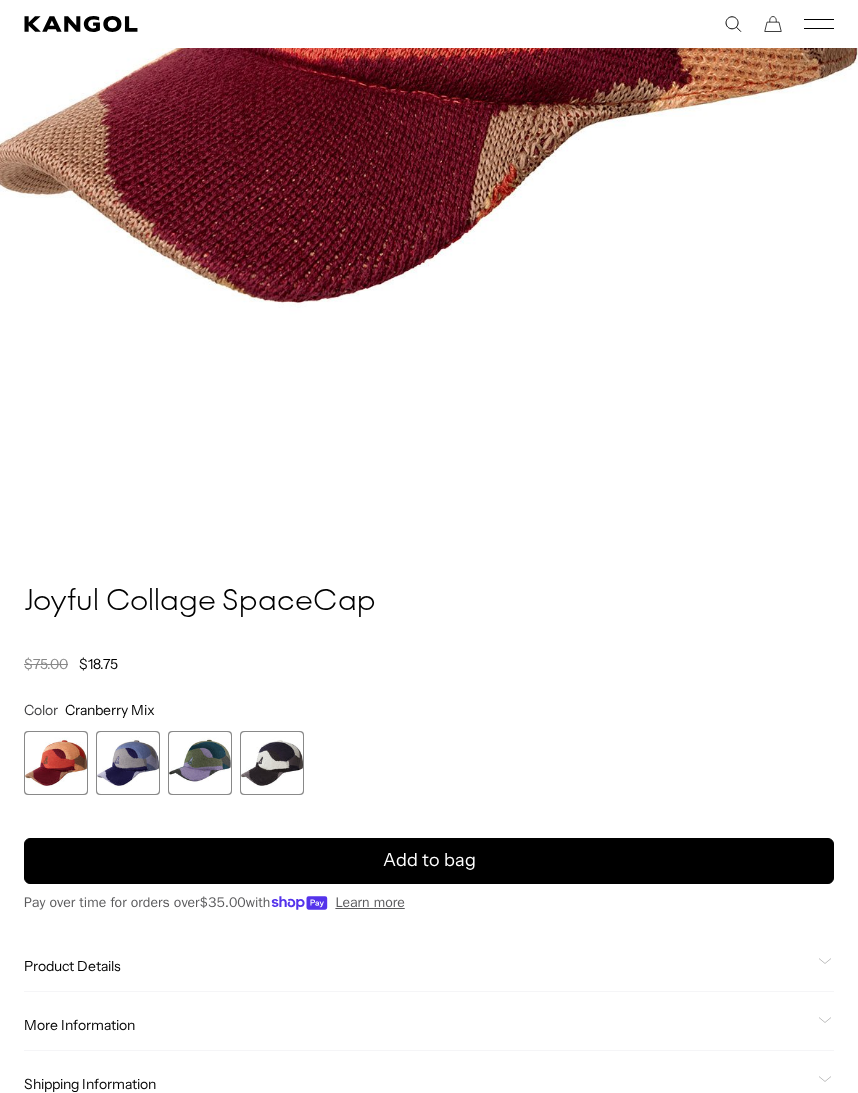 click on "Add to bag" at bounding box center [429, 861] 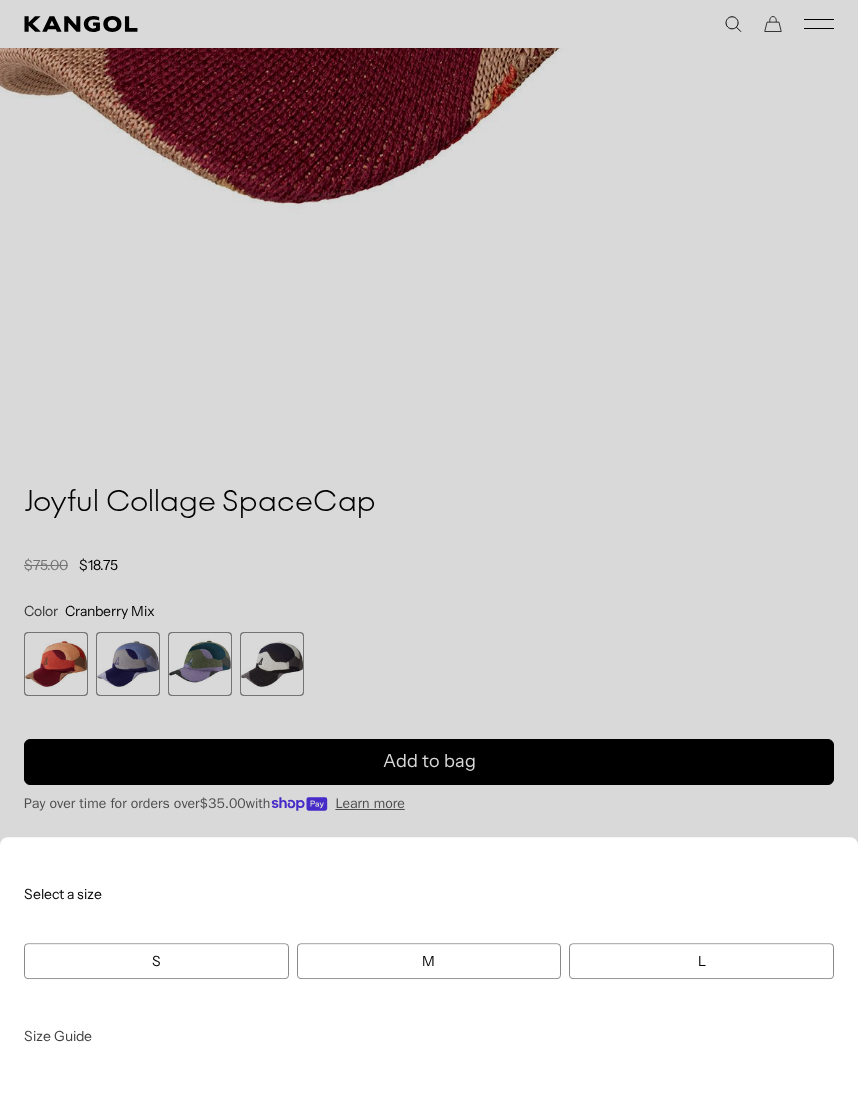 scroll, scrollTop: 835, scrollLeft: 0, axis: vertical 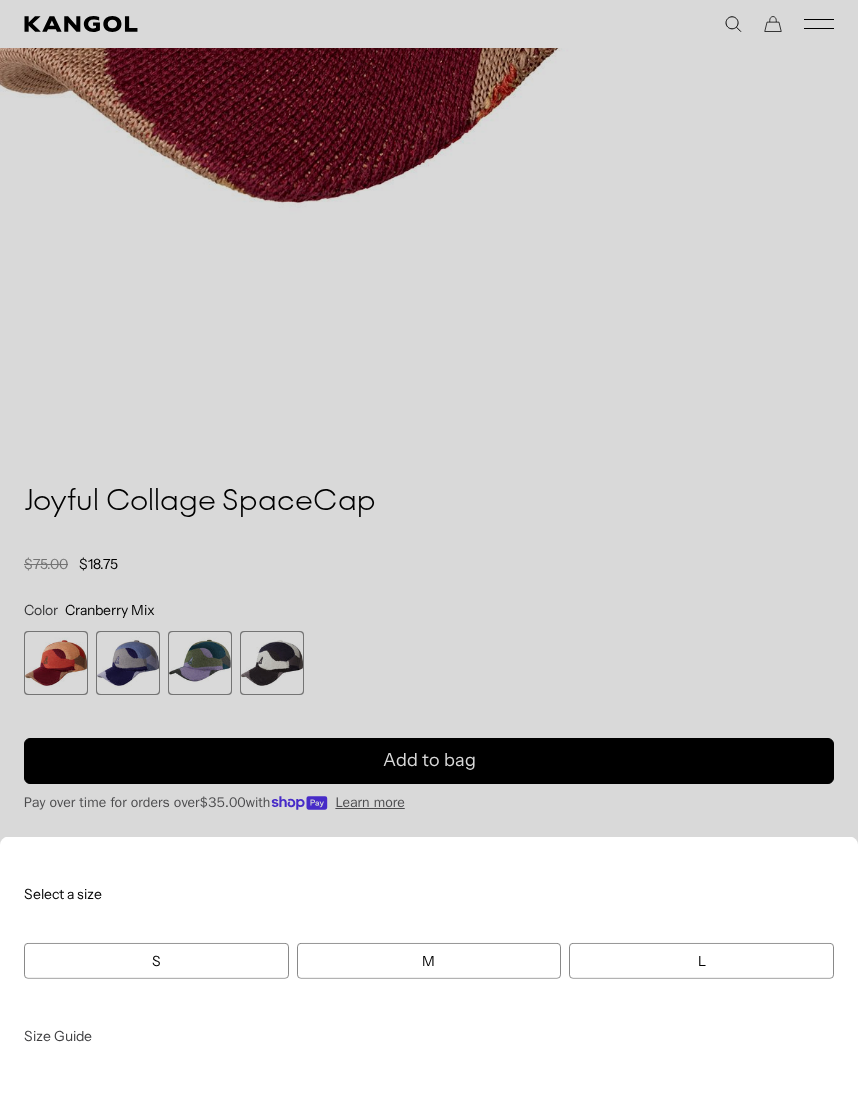 click on "Size Guide" at bounding box center (58, 1036) 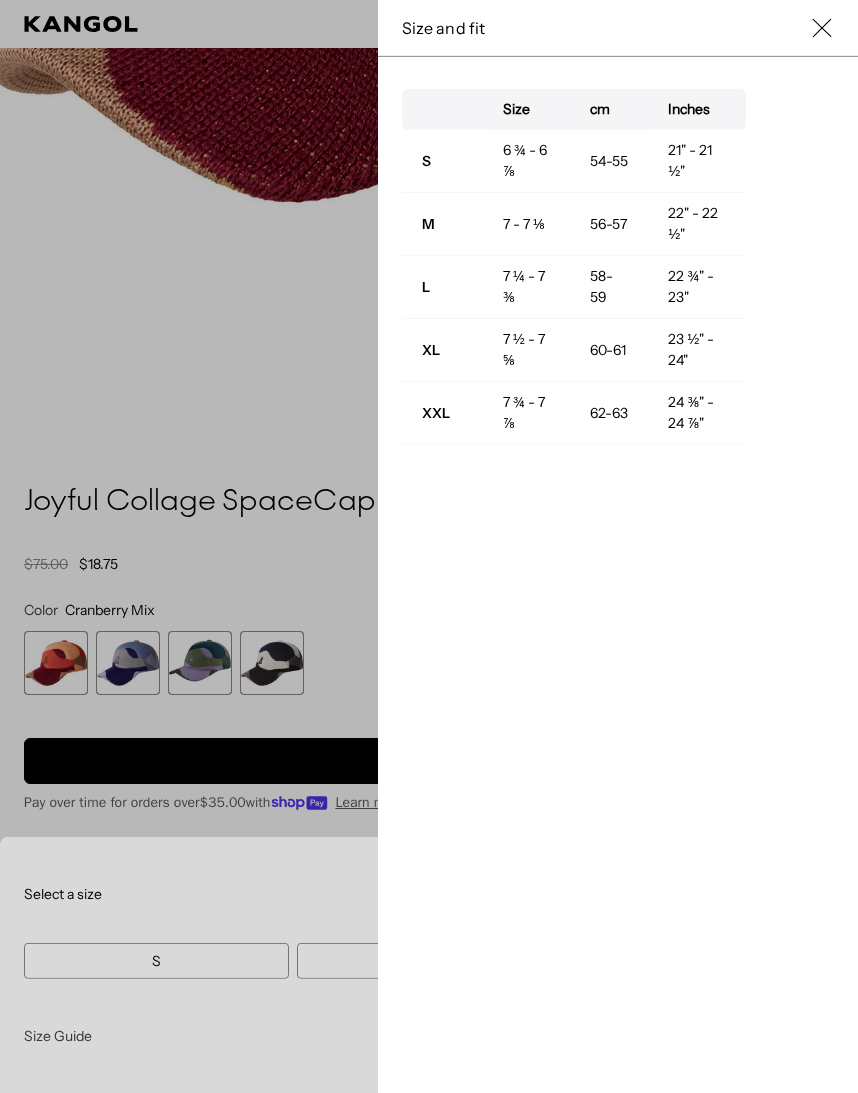 scroll, scrollTop: 0, scrollLeft: 0, axis: both 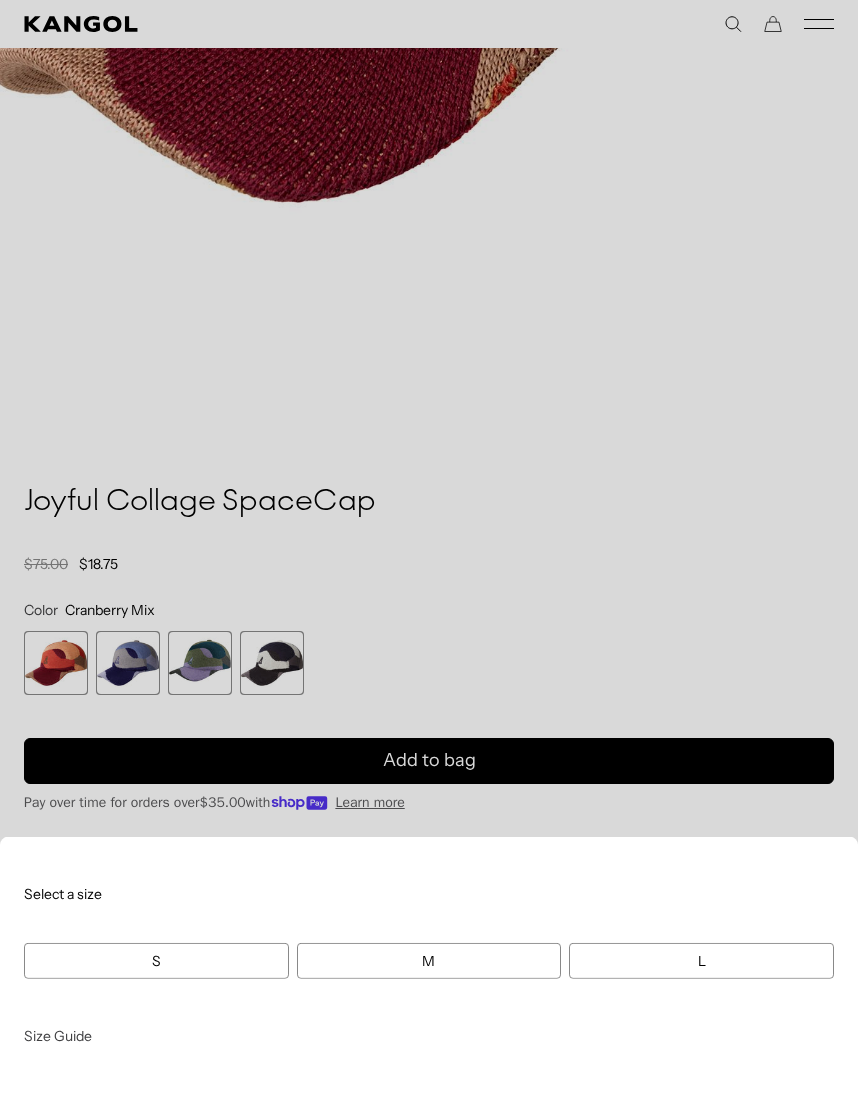 click on "Size Guide" at bounding box center [58, 1036] 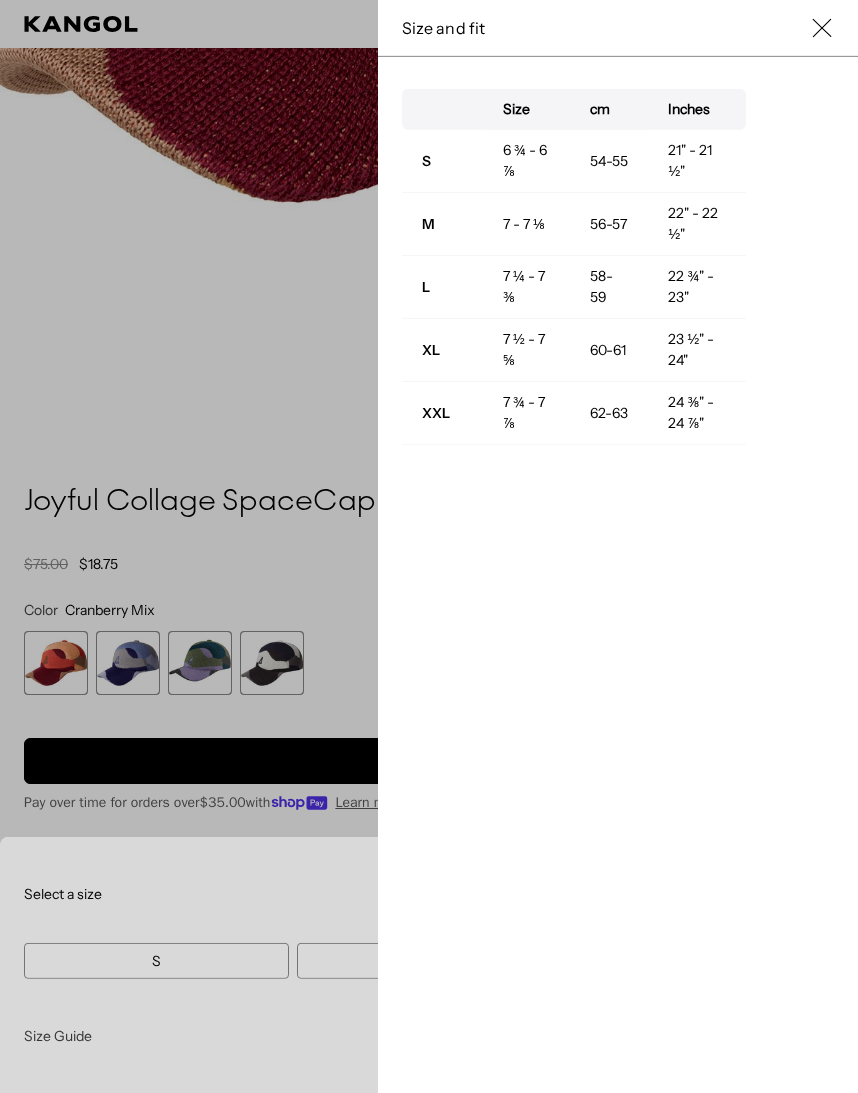 scroll, scrollTop: 0, scrollLeft: 0, axis: both 